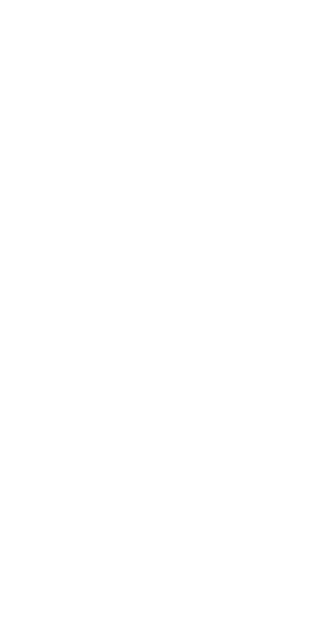 scroll, scrollTop: 0, scrollLeft: 0, axis: both 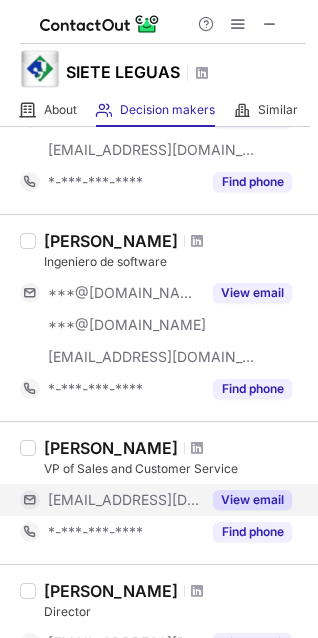 click on "View email" at bounding box center [252, 500] 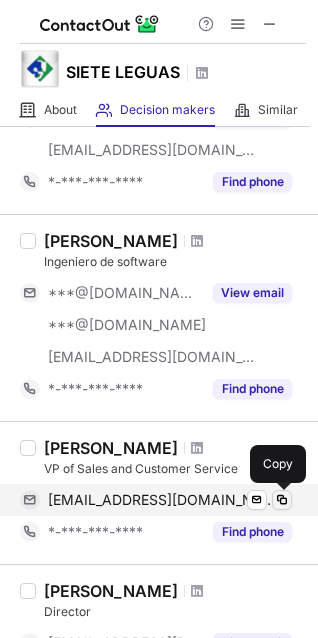 click at bounding box center [282, 500] 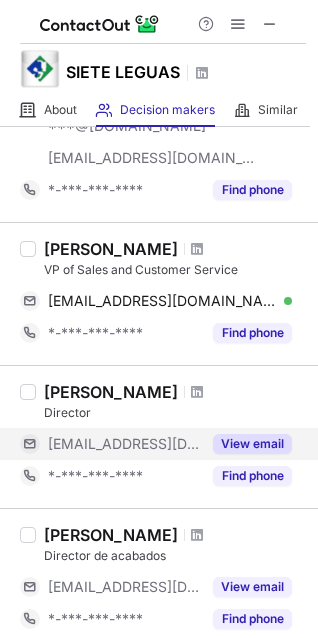 scroll, scrollTop: 900, scrollLeft: 0, axis: vertical 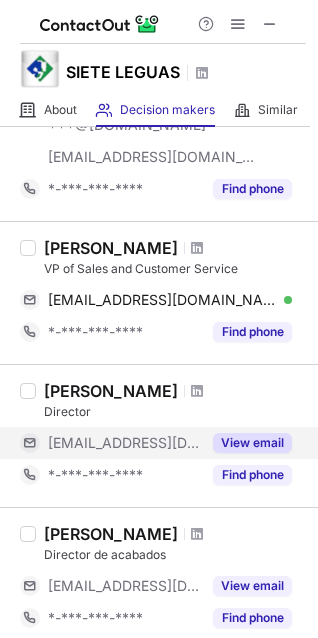 click on "View email" at bounding box center (252, 443) 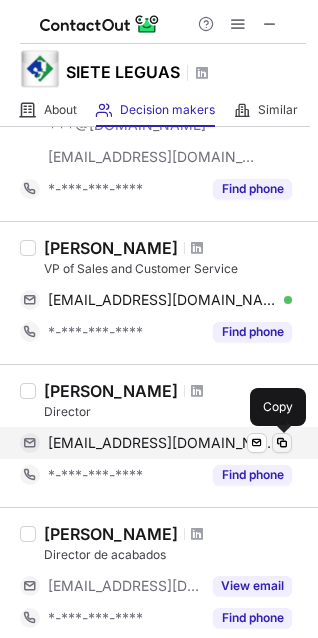 click at bounding box center [282, 443] 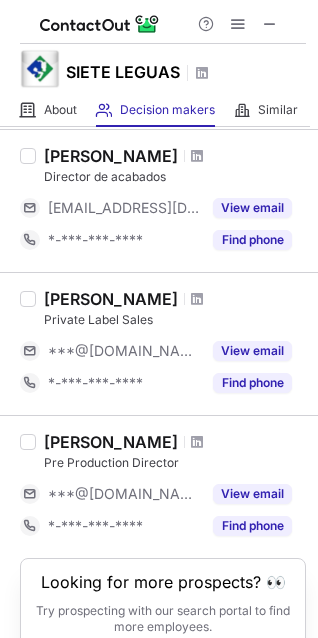 scroll, scrollTop: 1369, scrollLeft: 0, axis: vertical 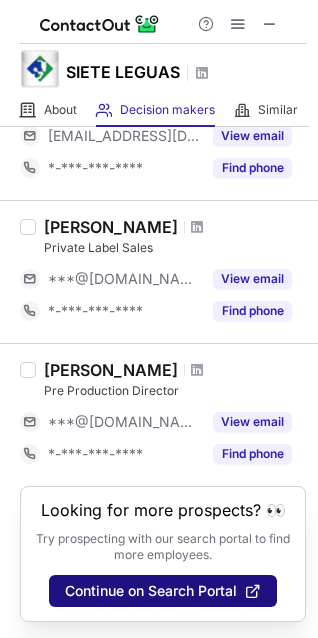 click on "Continue on Search Portal" at bounding box center [163, 591] 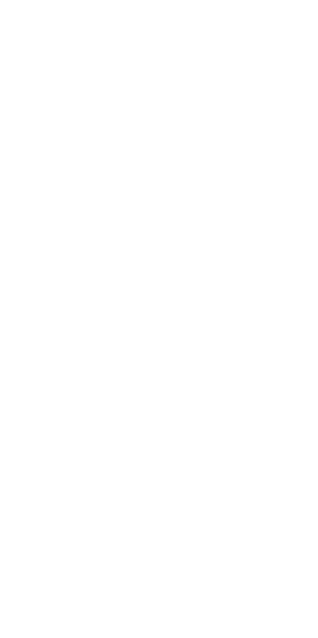 scroll, scrollTop: 0, scrollLeft: 0, axis: both 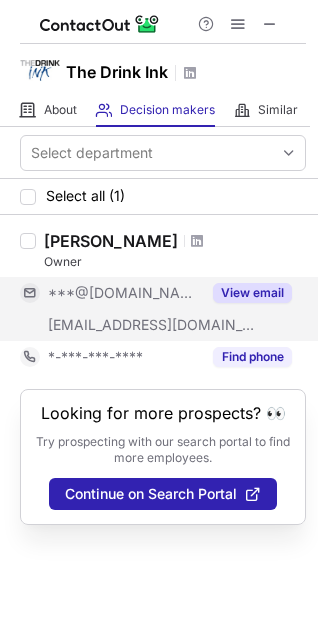 click on "View email" at bounding box center [252, 293] 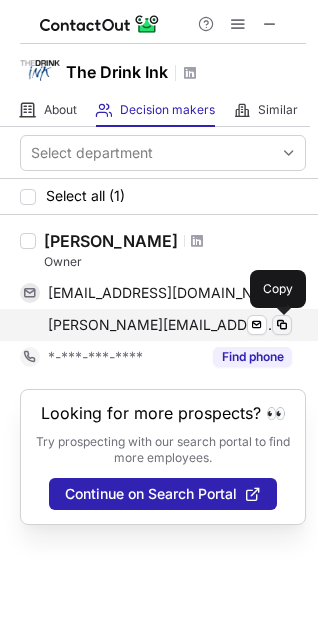 click at bounding box center [282, 325] 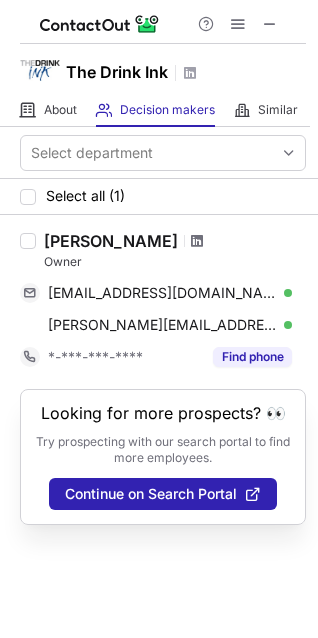 click at bounding box center [197, 241] 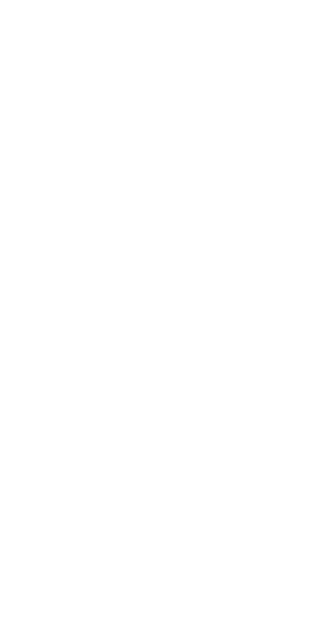 scroll, scrollTop: 0, scrollLeft: 0, axis: both 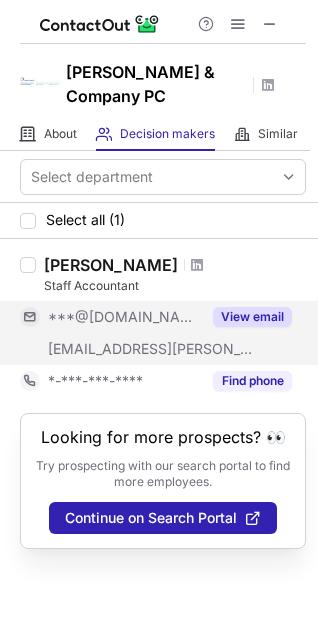 click on "View email" at bounding box center [252, 317] 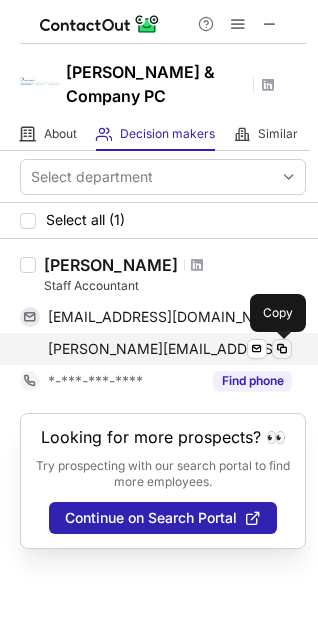 click at bounding box center (282, 349) 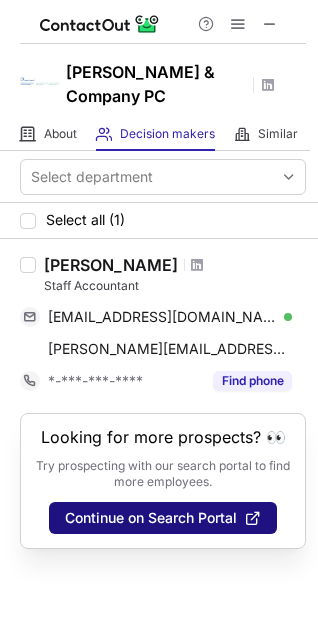 click on "Continue on Search Portal" at bounding box center (163, 518) 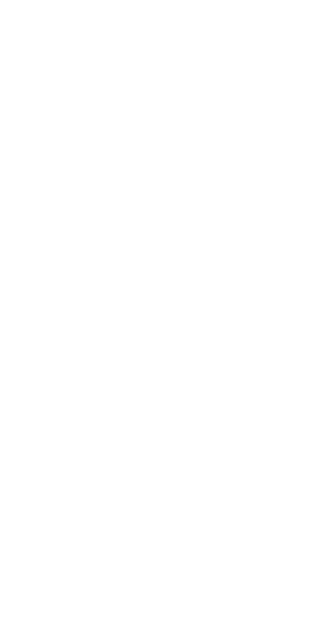scroll, scrollTop: 0, scrollLeft: 0, axis: both 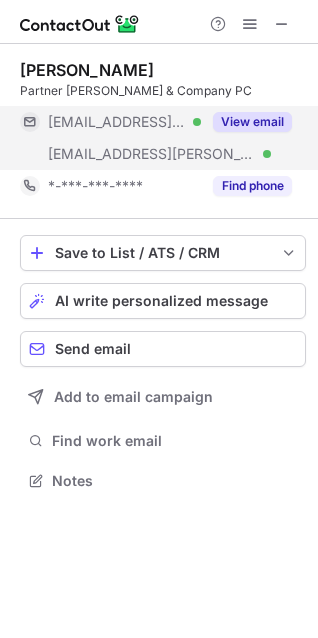 click on "View email" at bounding box center [252, 122] 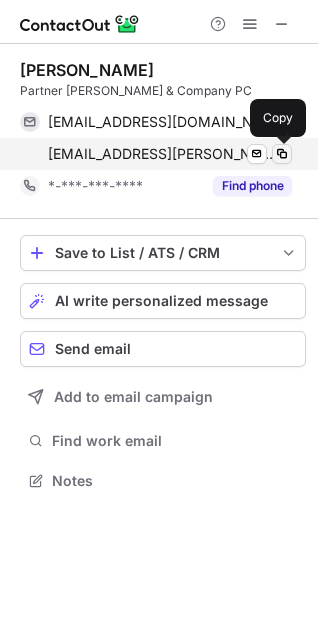 click at bounding box center (282, 154) 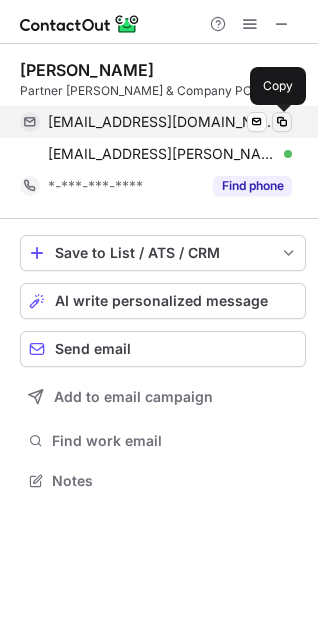 click at bounding box center (282, 122) 